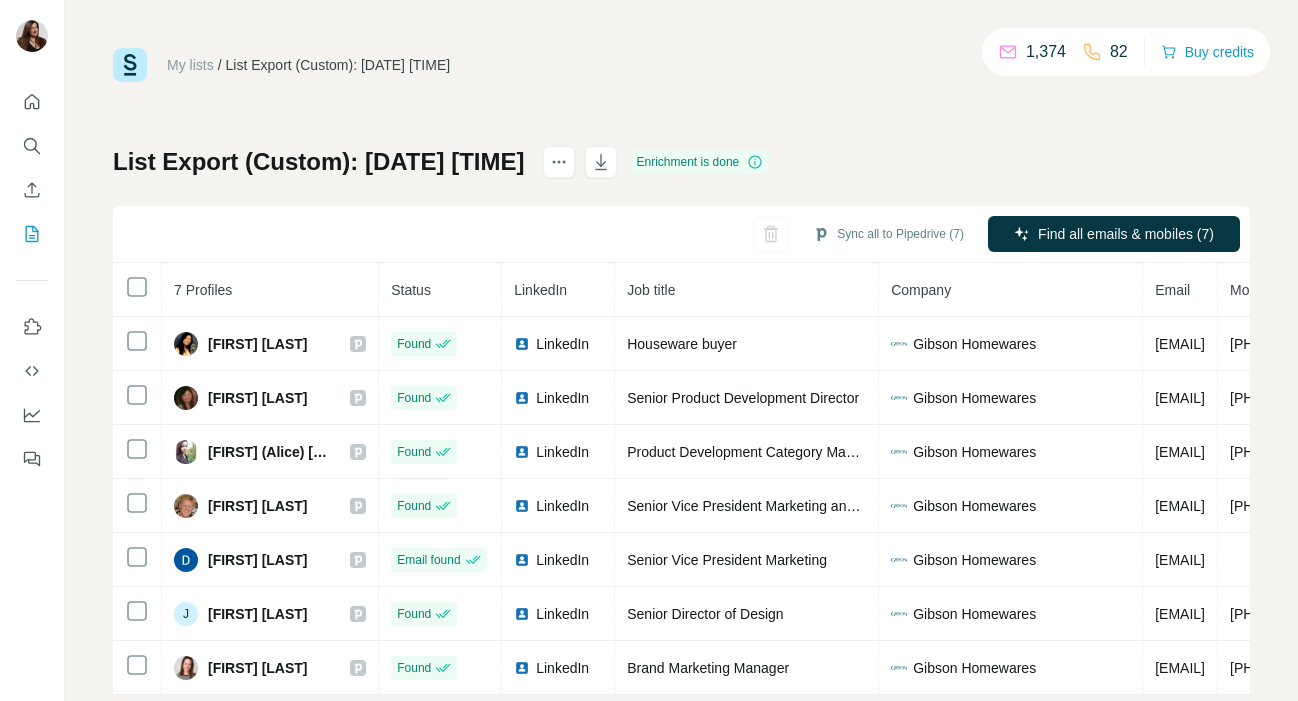 scroll, scrollTop: 0, scrollLeft: 0, axis: both 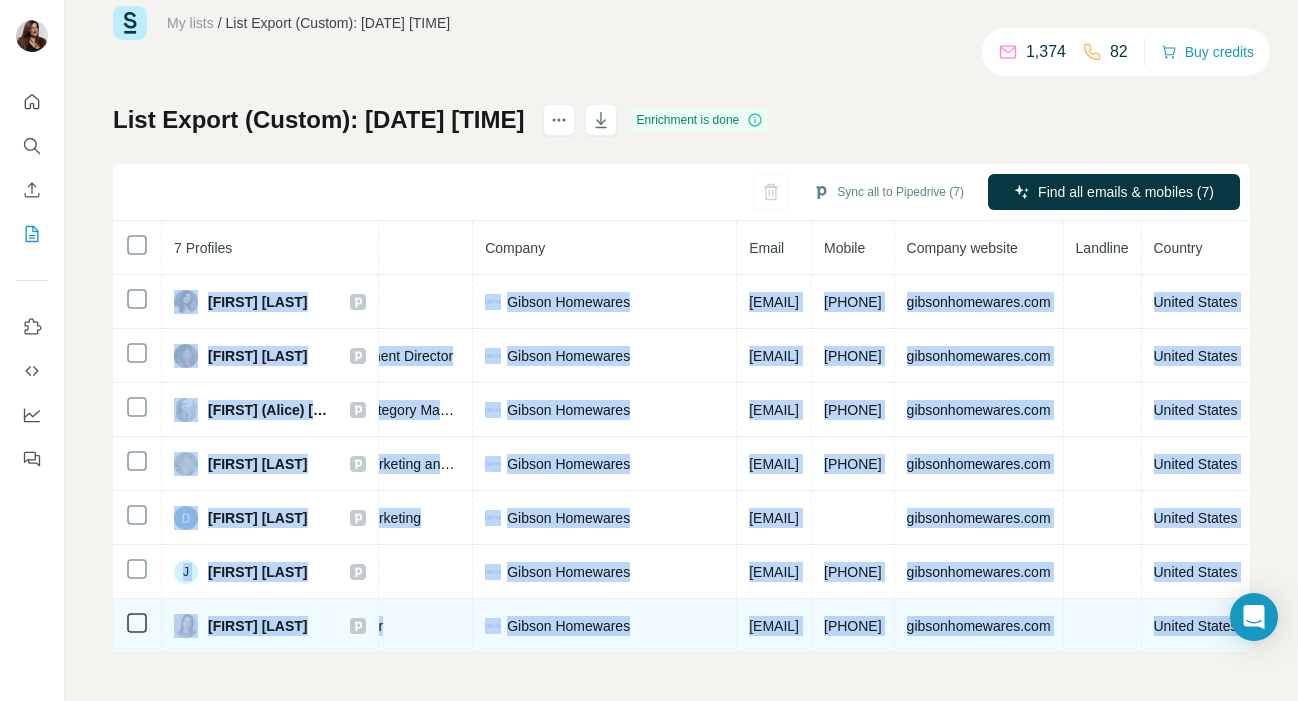 drag, startPoint x: 169, startPoint y: 319, endPoint x: 1225, endPoint y: 640, distance: 1103.7106 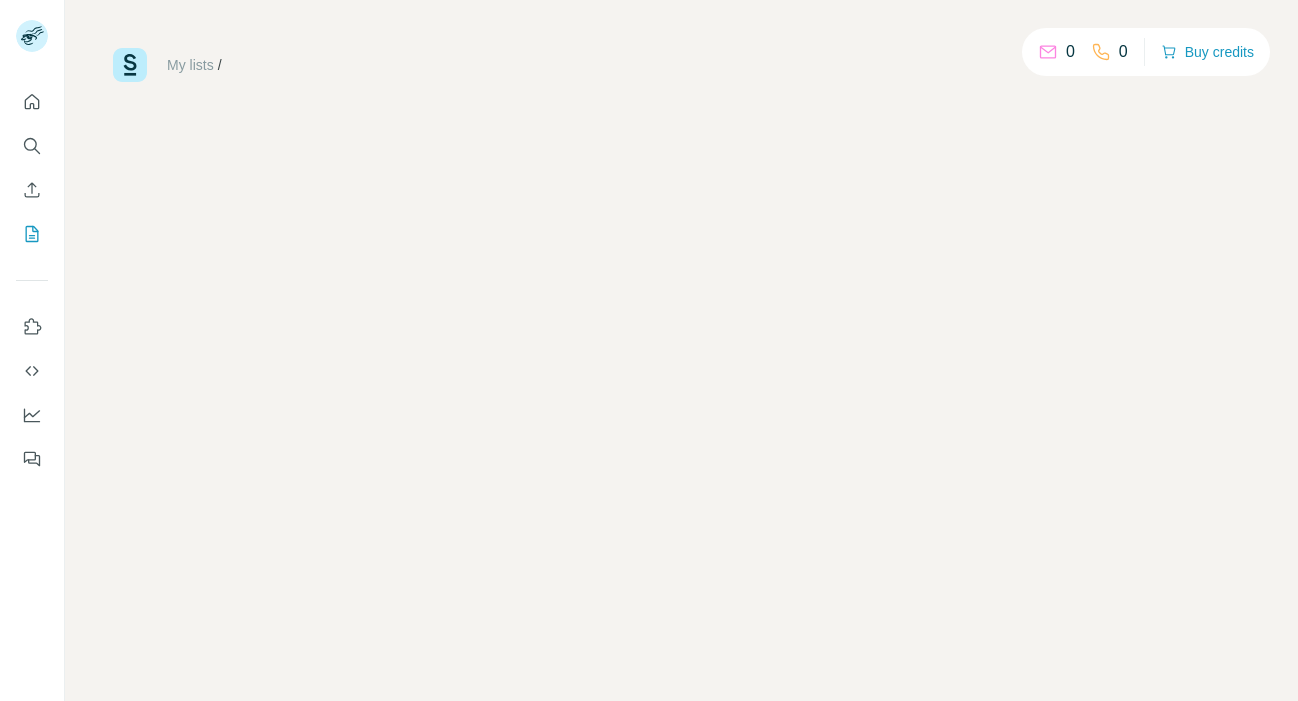 scroll, scrollTop: 0, scrollLeft: 0, axis: both 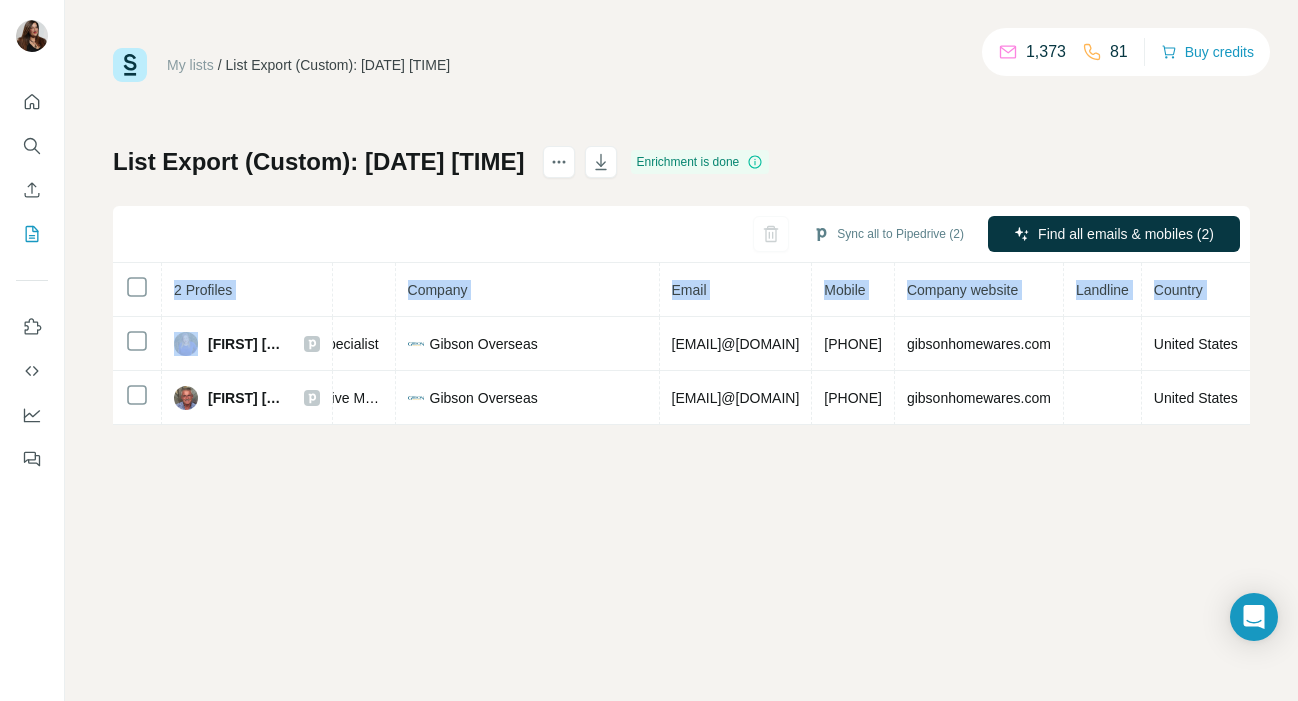 drag, startPoint x: 208, startPoint y: 337, endPoint x: 1304, endPoint y: 408, distance: 1098.2974 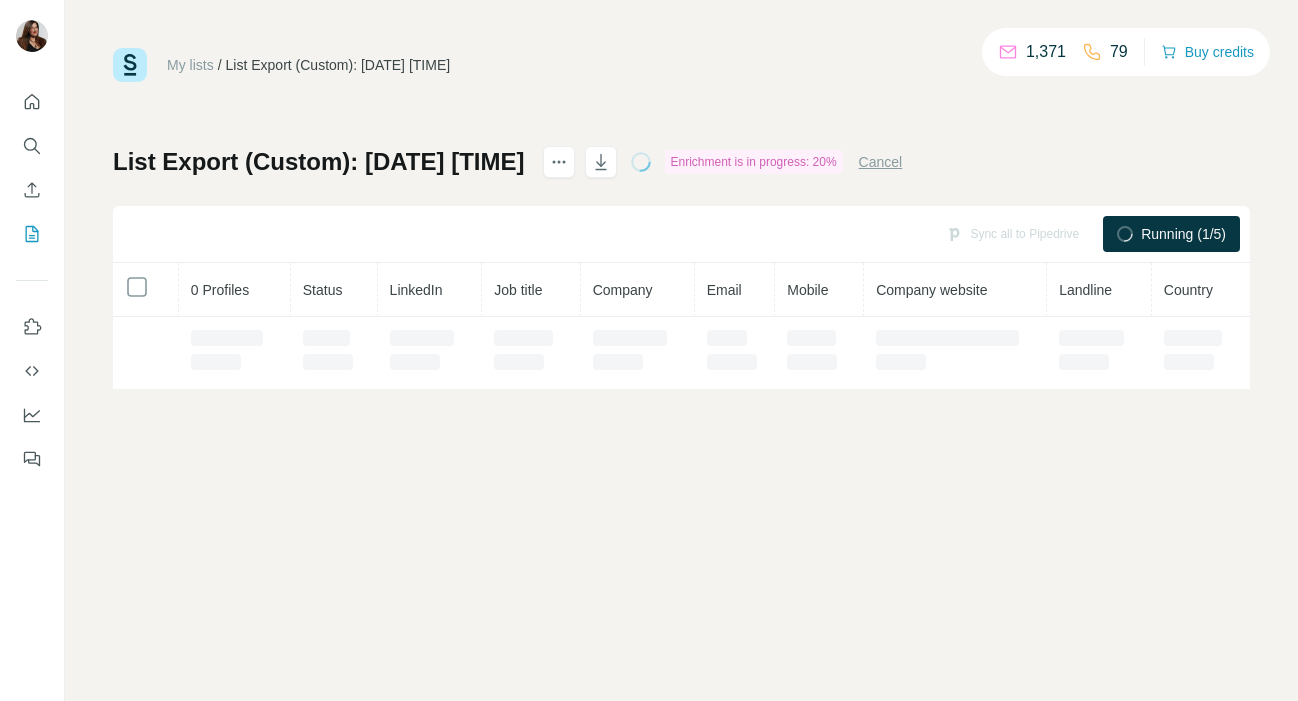 scroll, scrollTop: 0, scrollLeft: 0, axis: both 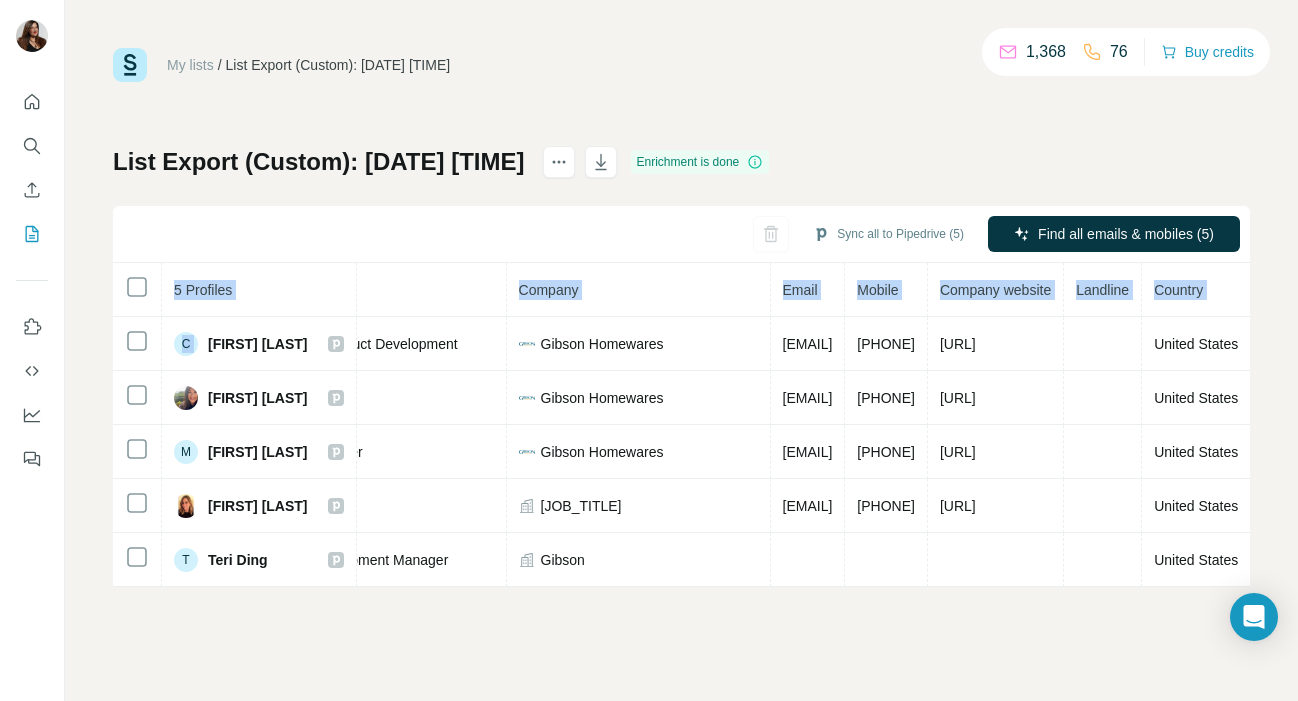 drag, startPoint x: 211, startPoint y: 340, endPoint x: 1284, endPoint y: 571, distance: 1097.5837 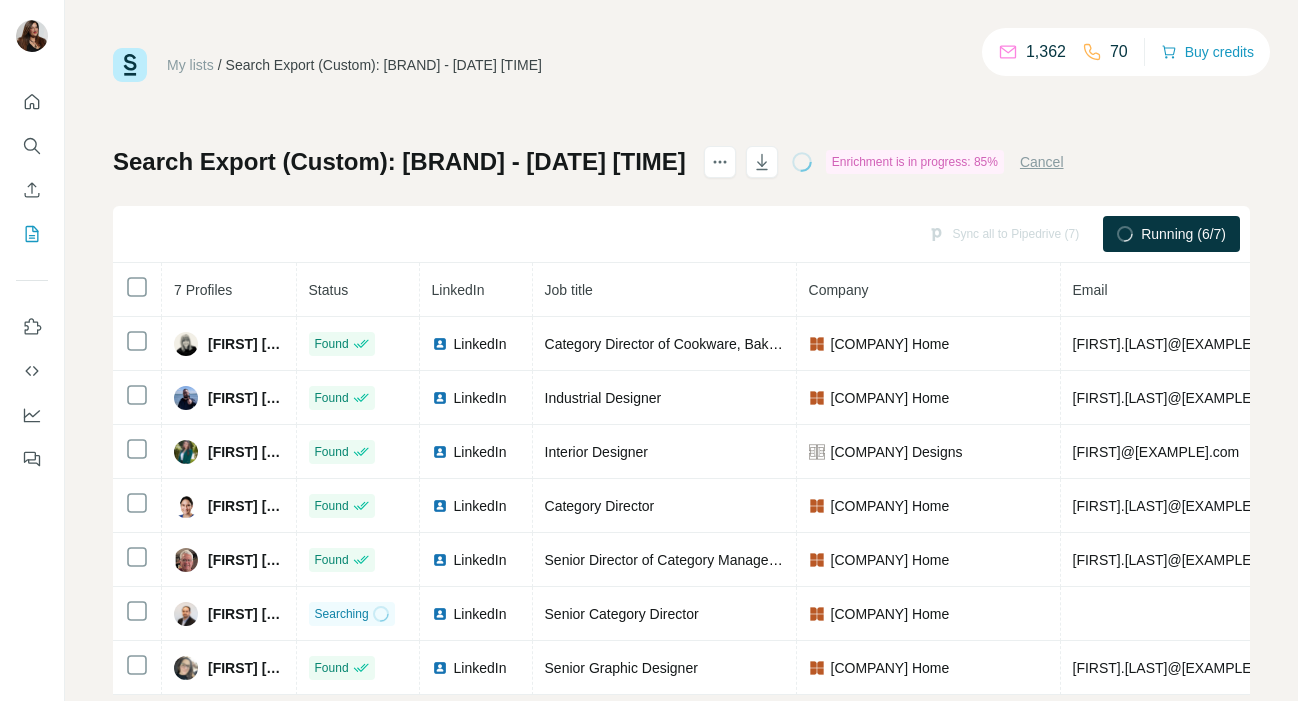 scroll, scrollTop: 0, scrollLeft: 0, axis: both 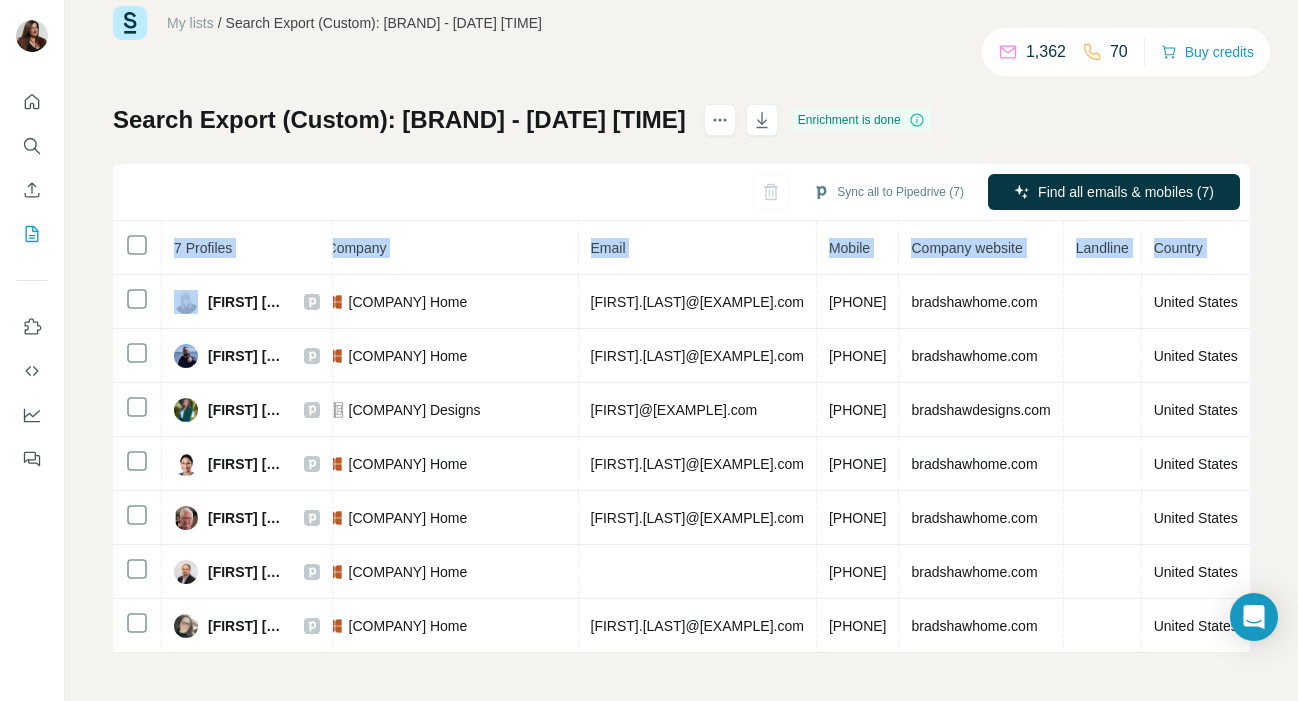 drag, startPoint x: 206, startPoint y: 336, endPoint x: 1245, endPoint y: 652, distance: 1085.9912 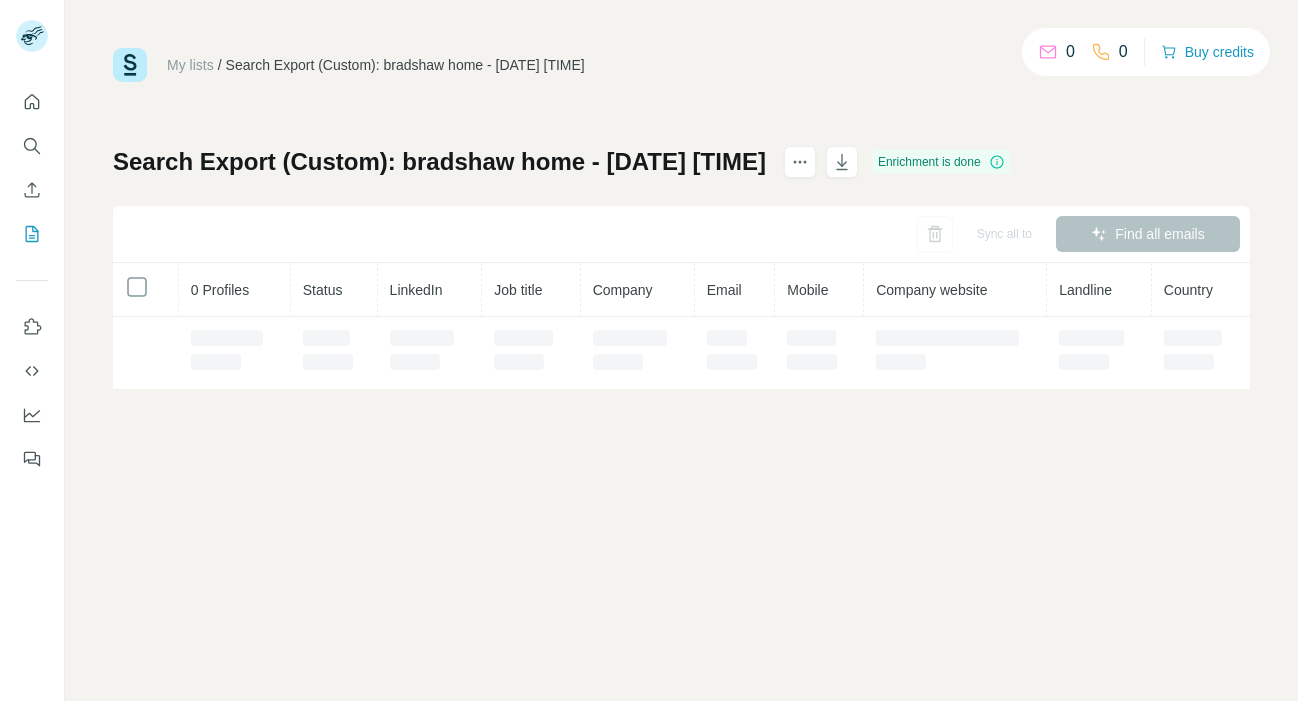 scroll, scrollTop: 0, scrollLeft: 0, axis: both 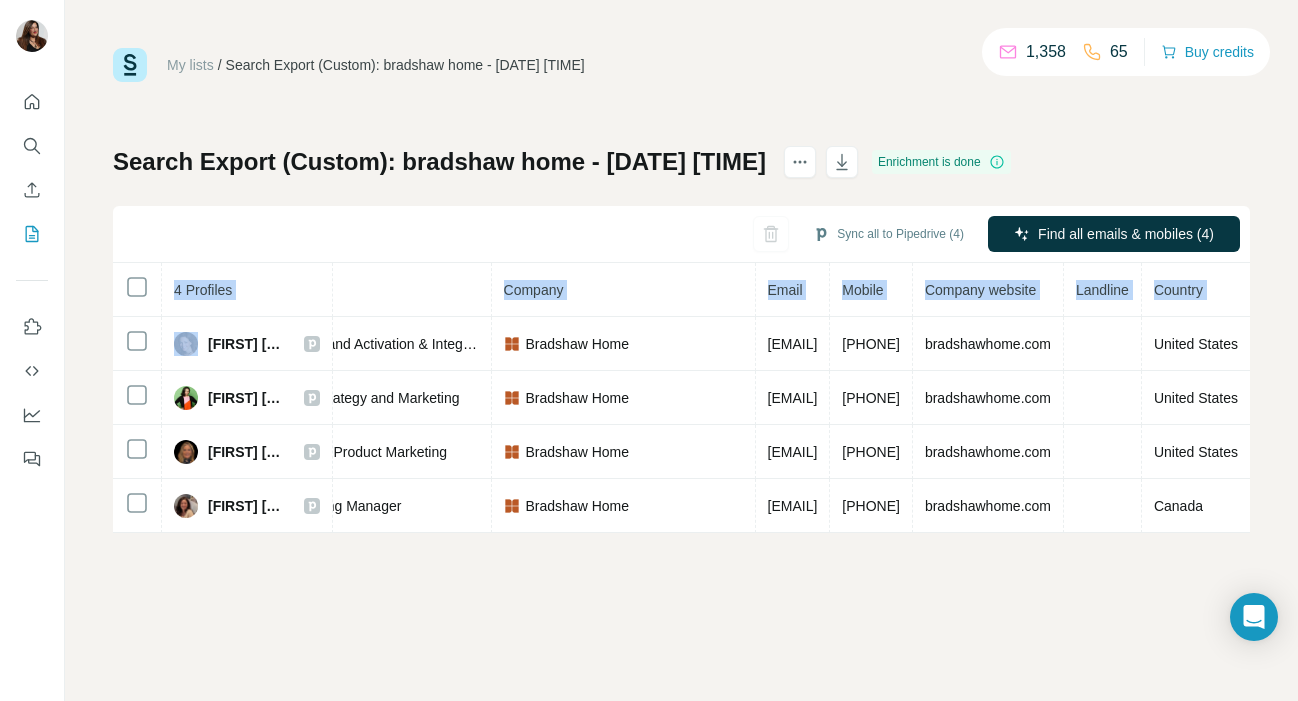 drag, startPoint x: 208, startPoint y: 343, endPoint x: 1258, endPoint y: 528, distance: 1066.1731 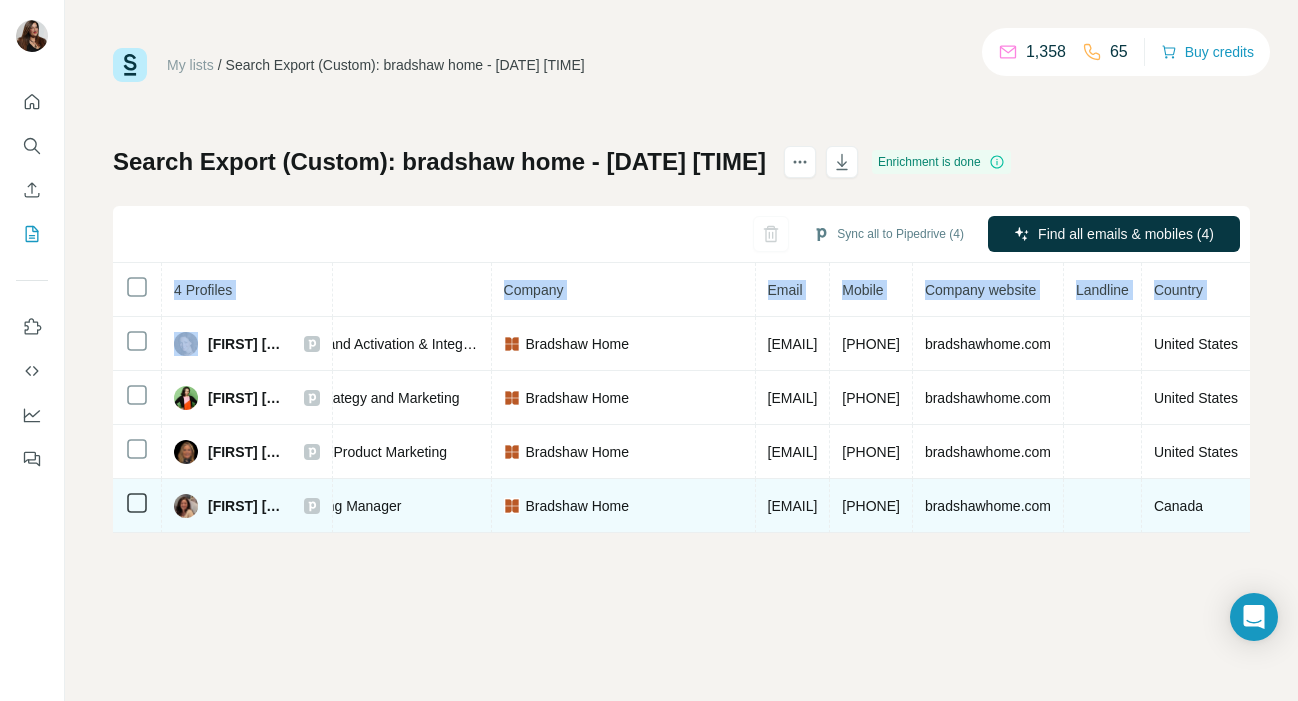 copy on "4 Profiles Status LinkedIn Job title Company Email Mobile Company website Landline Country" 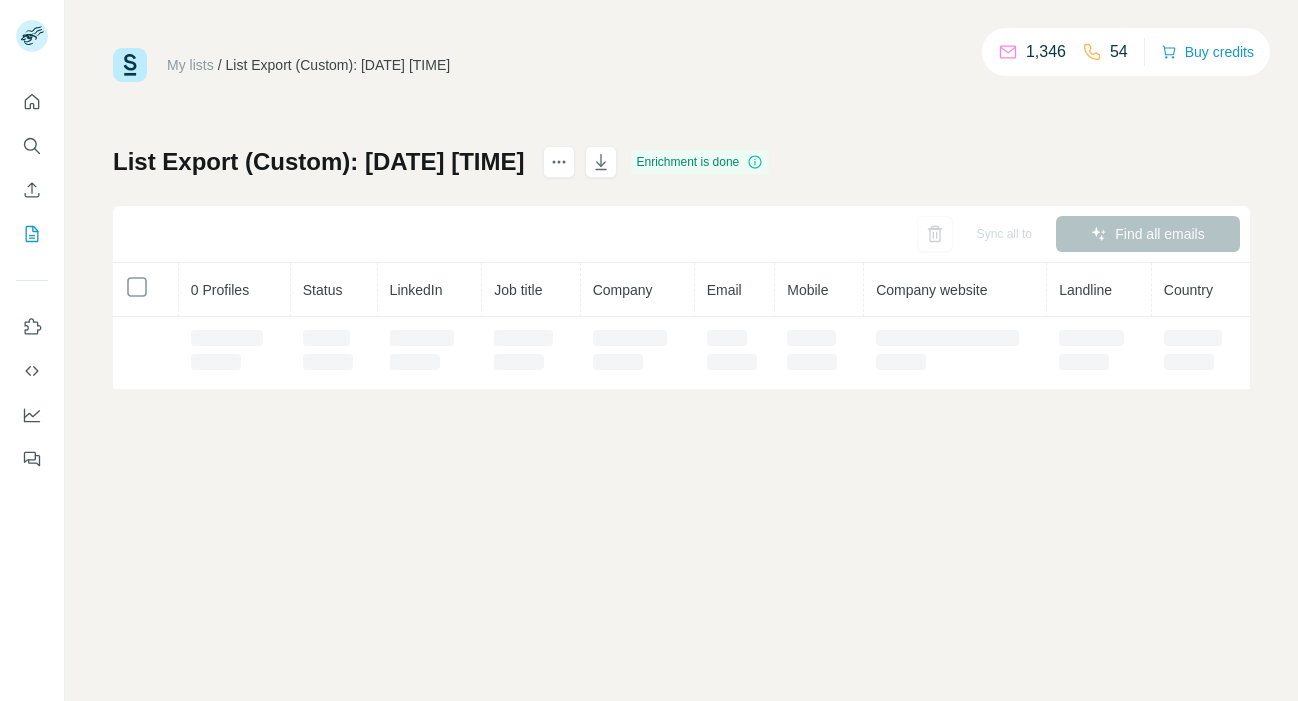 scroll, scrollTop: 0, scrollLeft: 0, axis: both 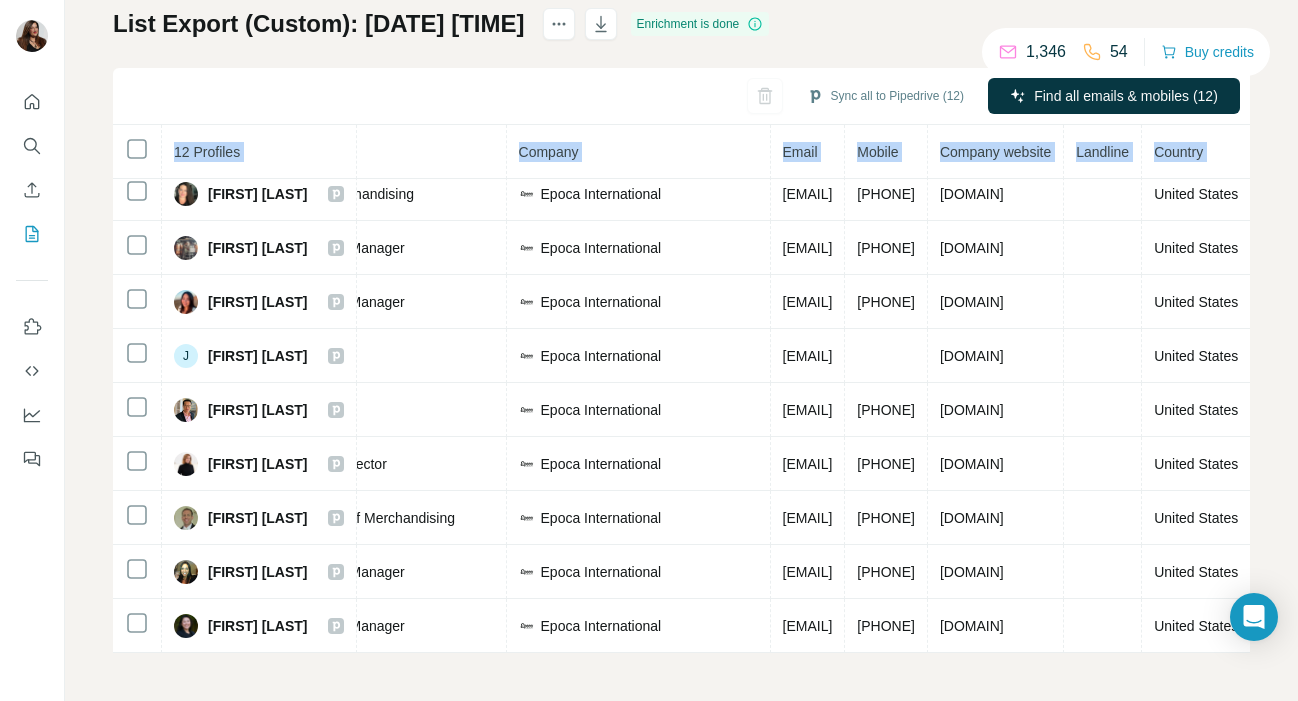 drag, startPoint x: 210, startPoint y: 340, endPoint x: 1271, endPoint y: 775, distance: 1146.7109 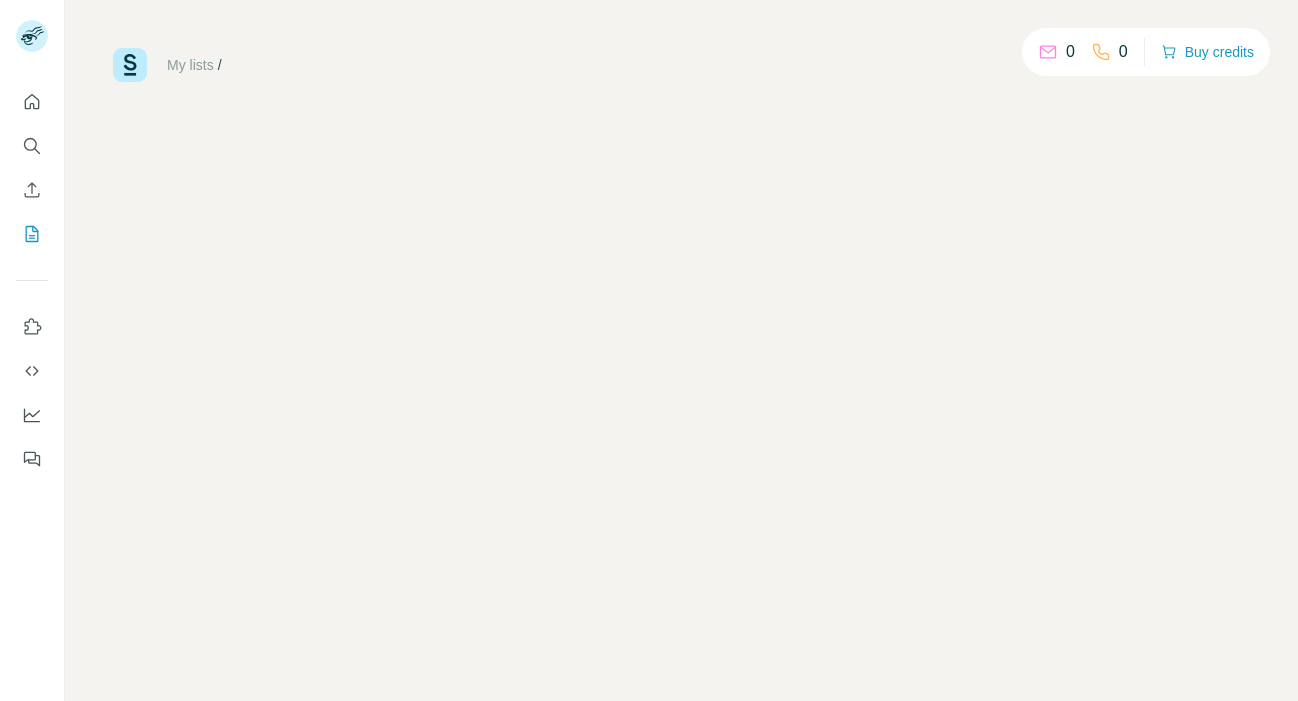 scroll, scrollTop: 0, scrollLeft: 0, axis: both 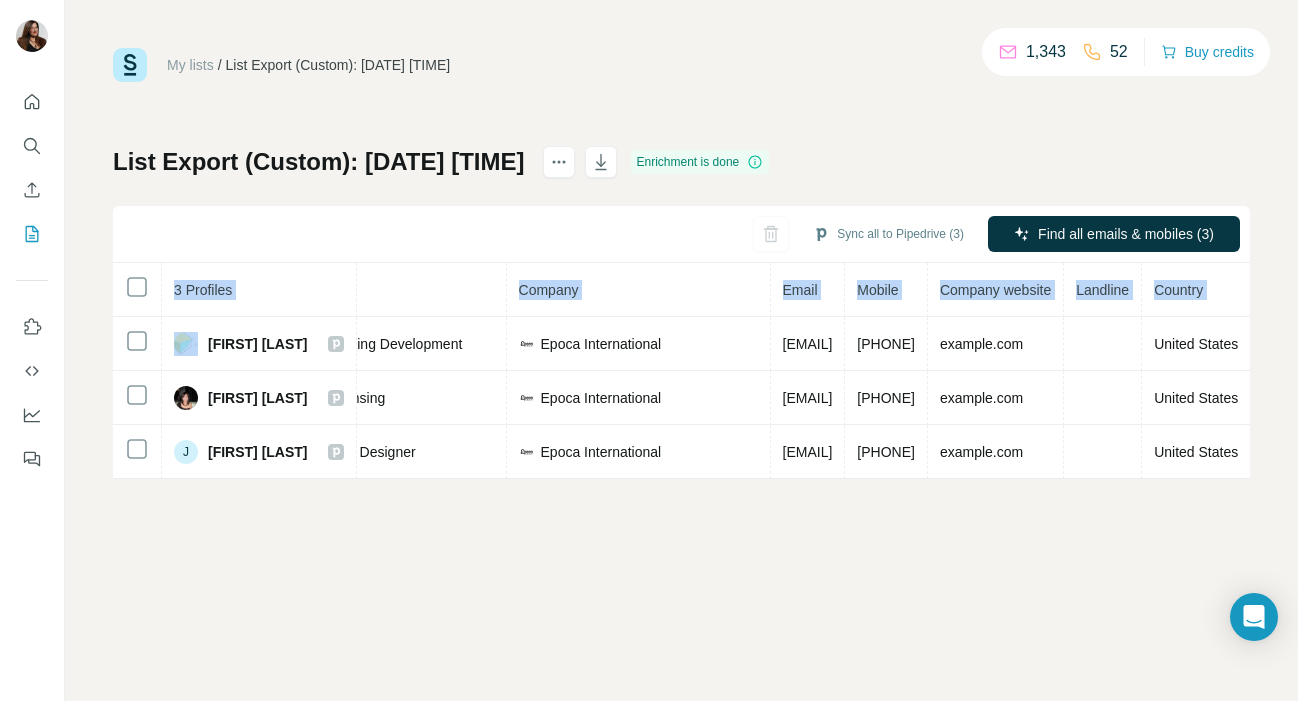 drag, startPoint x: 211, startPoint y: 343, endPoint x: 1265, endPoint y: 471, distance: 1061.7439 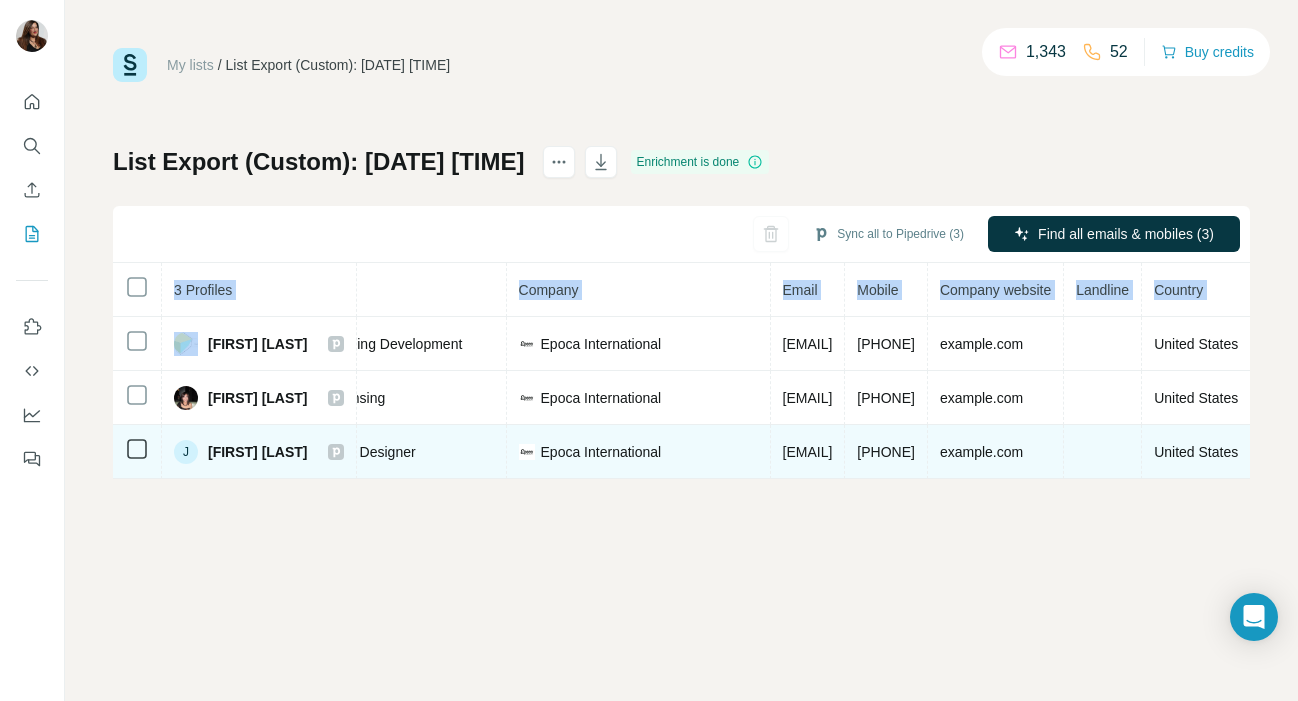 copy on "3 Profiles Status LinkedIn Job title Company Email Mobile Company website Landline Country" 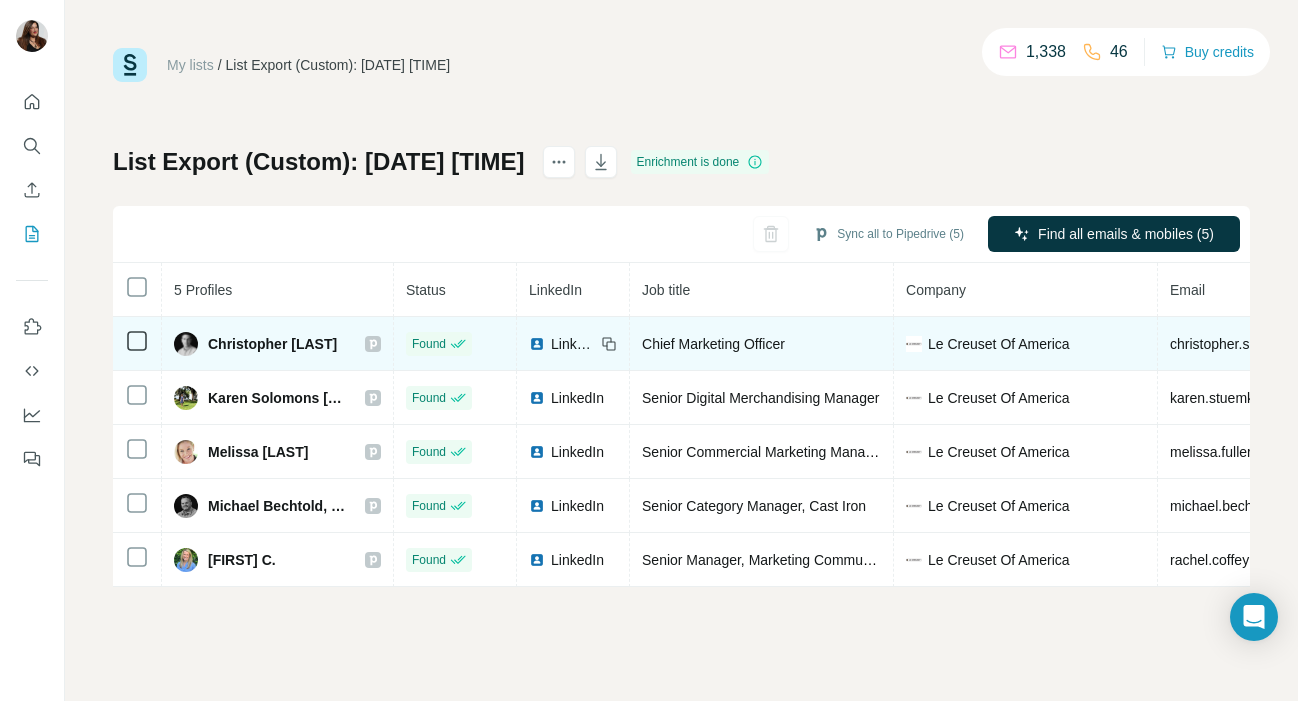 scroll, scrollTop: 0, scrollLeft: 0, axis: both 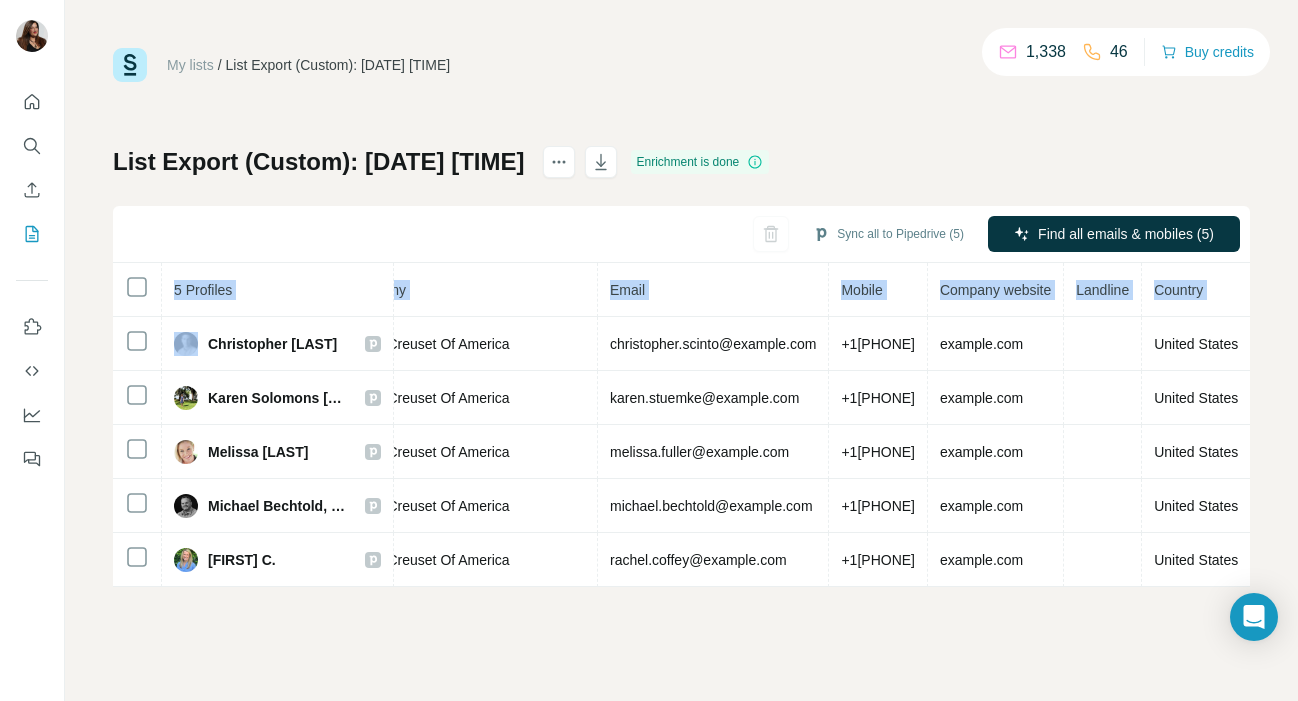 drag, startPoint x: 208, startPoint y: 343, endPoint x: 1380, endPoint y: 600, distance: 1199.847 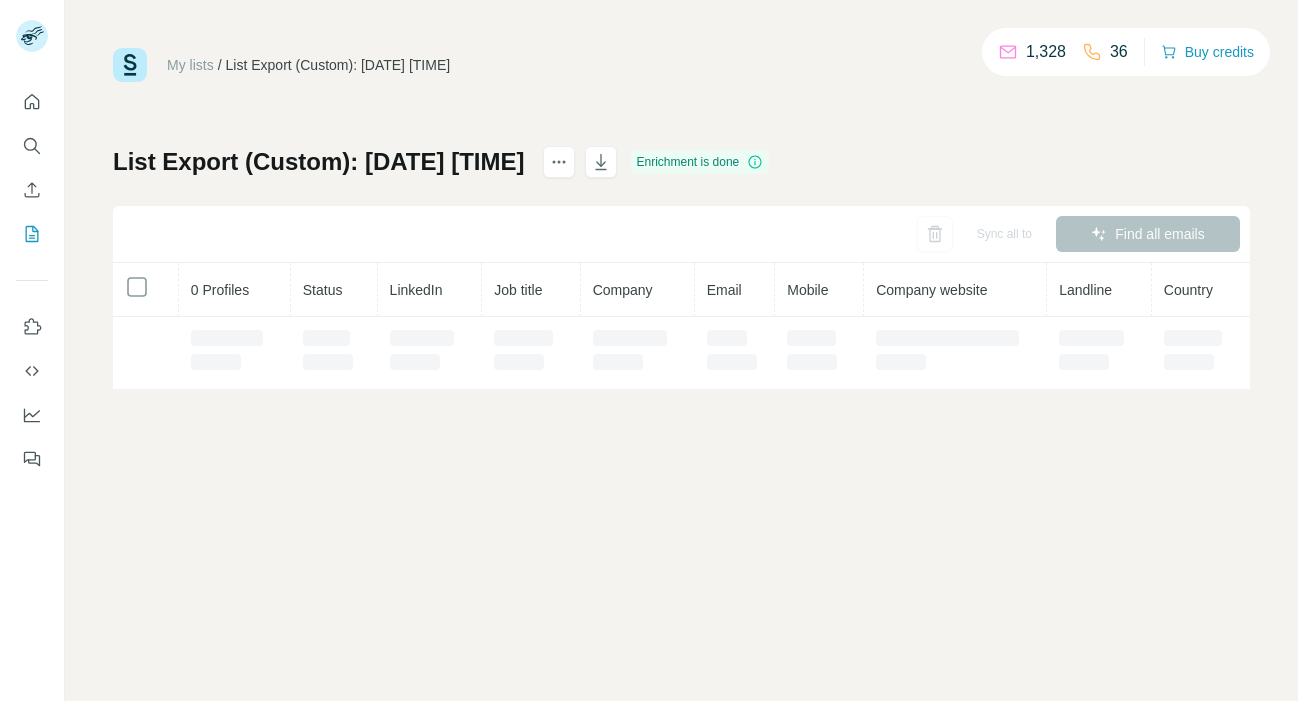 scroll, scrollTop: 0, scrollLeft: 0, axis: both 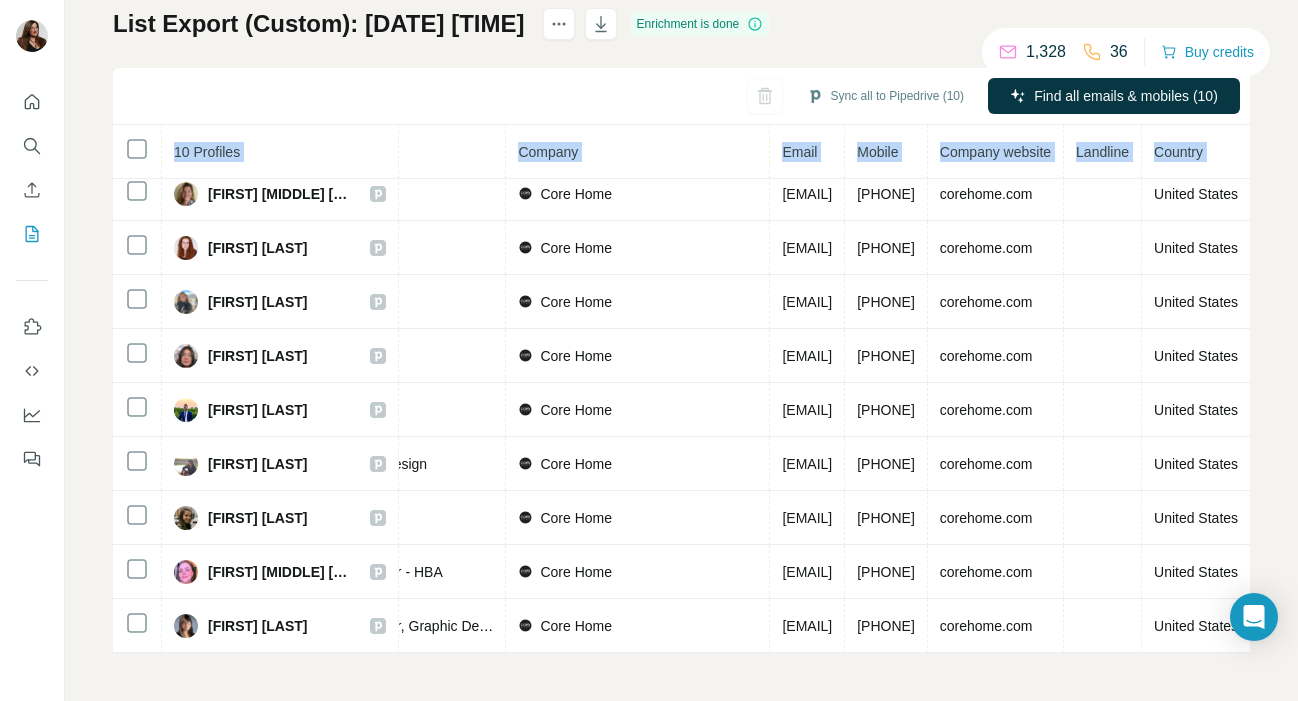 drag, startPoint x: 207, startPoint y: 344, endPoint x: 1232, endPoint y: 756, distance: 1104.7031 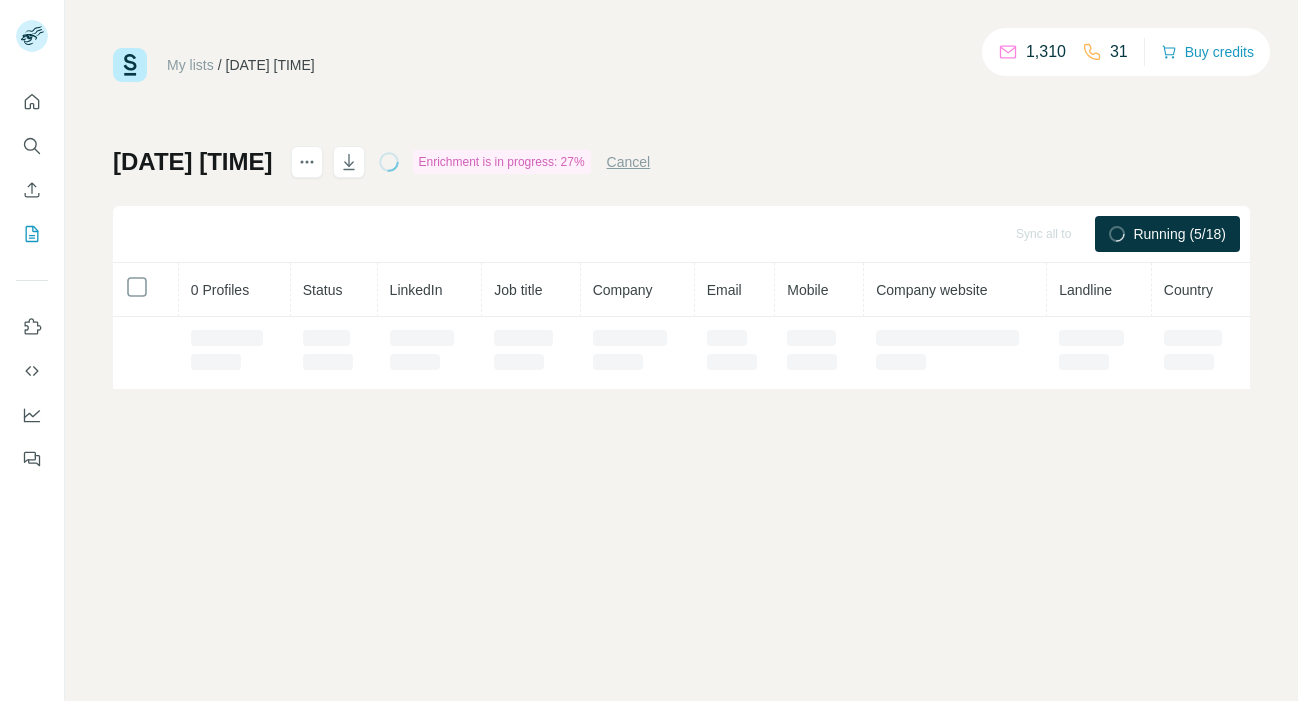 scroll, scrollTop: 0, scrollLeft: 0, axis: both 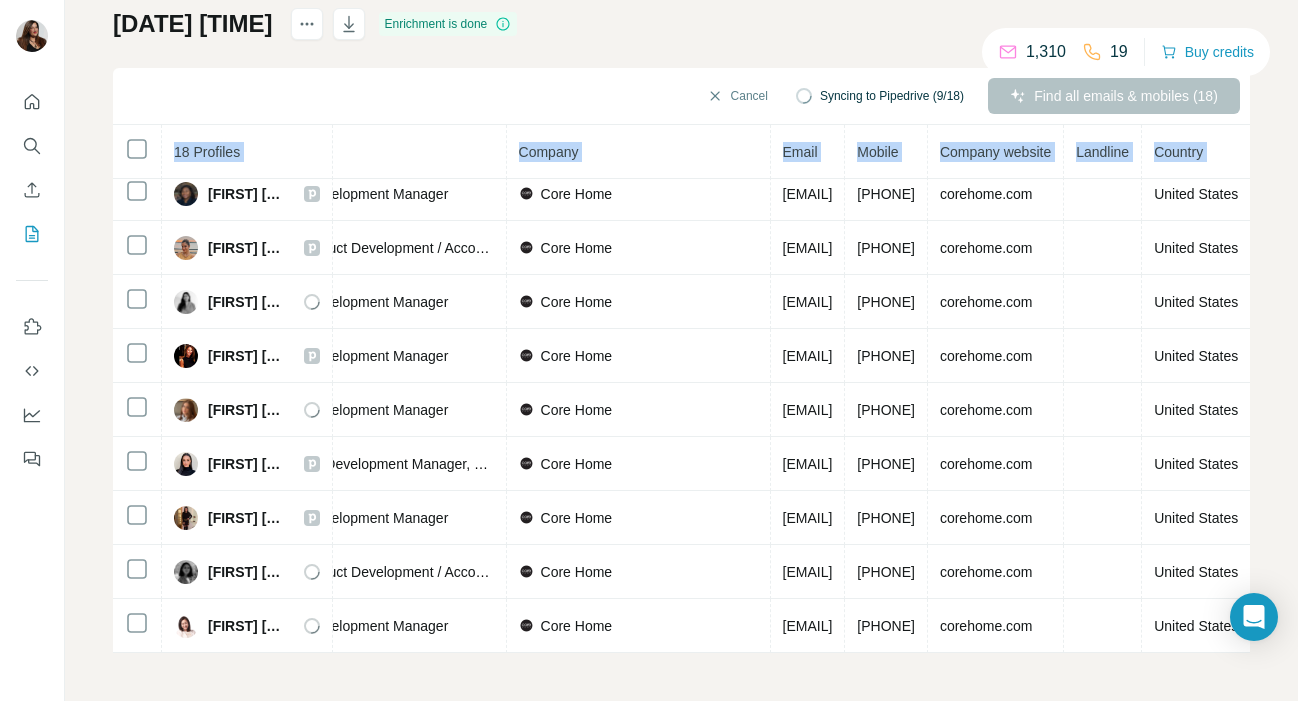 drag, startPoint x: 210, startPoint y: 345, endPoint x: 1302, endPoint y: 734, distance: 1159.2174 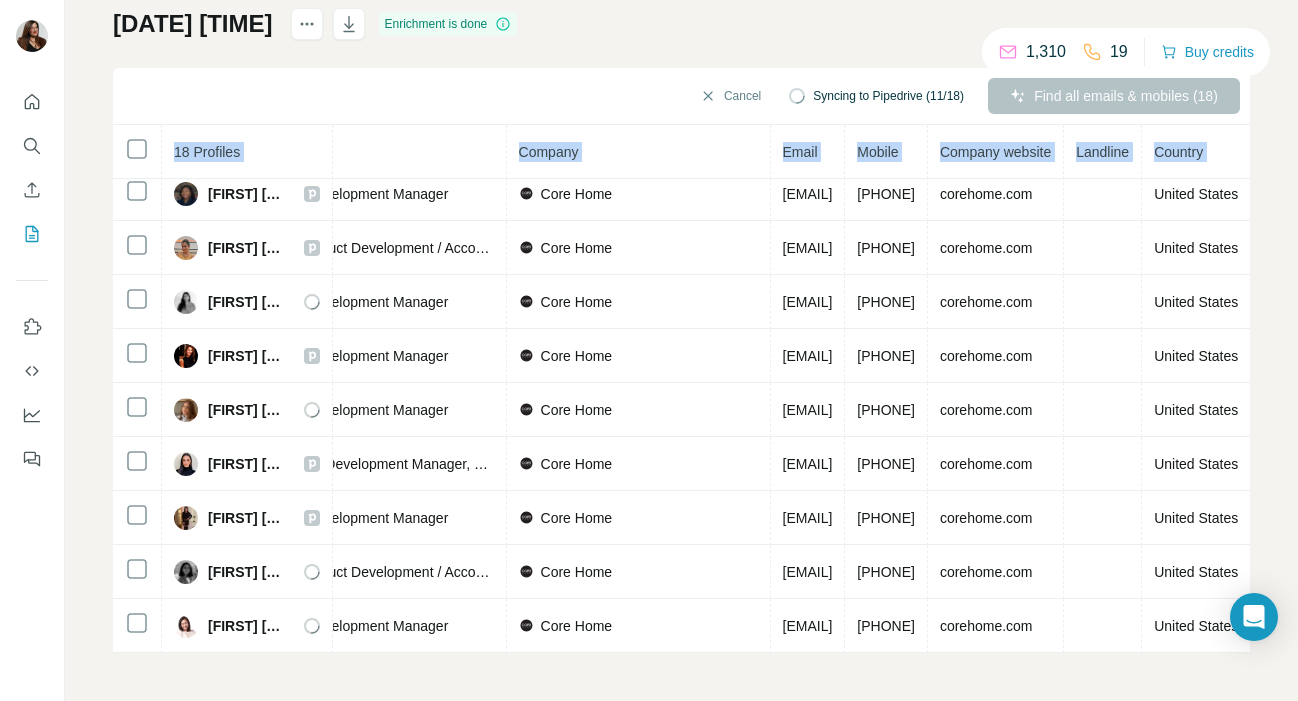 copy on "18 Profiles Status LinkedIn Job title Company Email Mobile Company website Landline Country" 